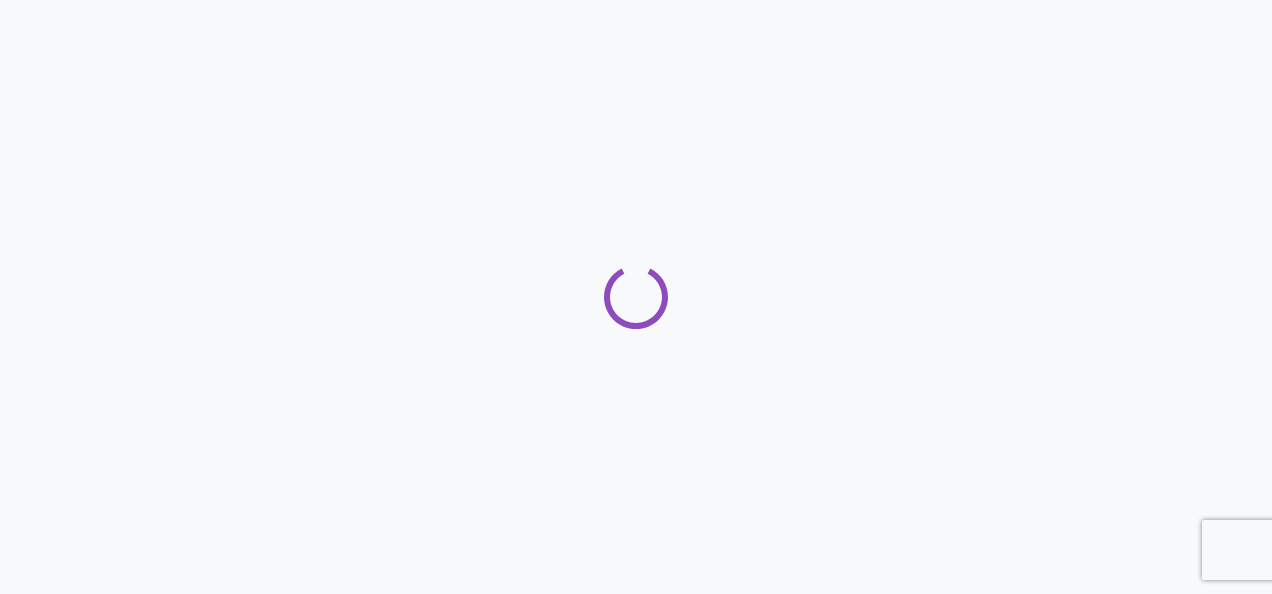 scroll, scrollTop: 0, scrollLeft: 0, axis: both 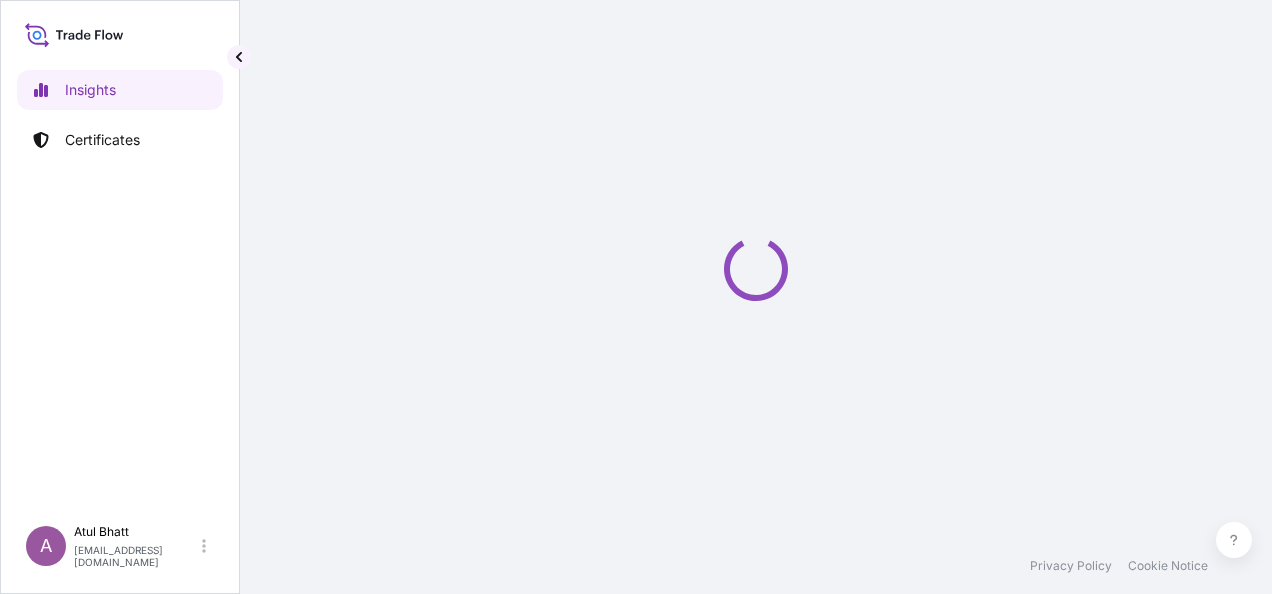 select on "2025" 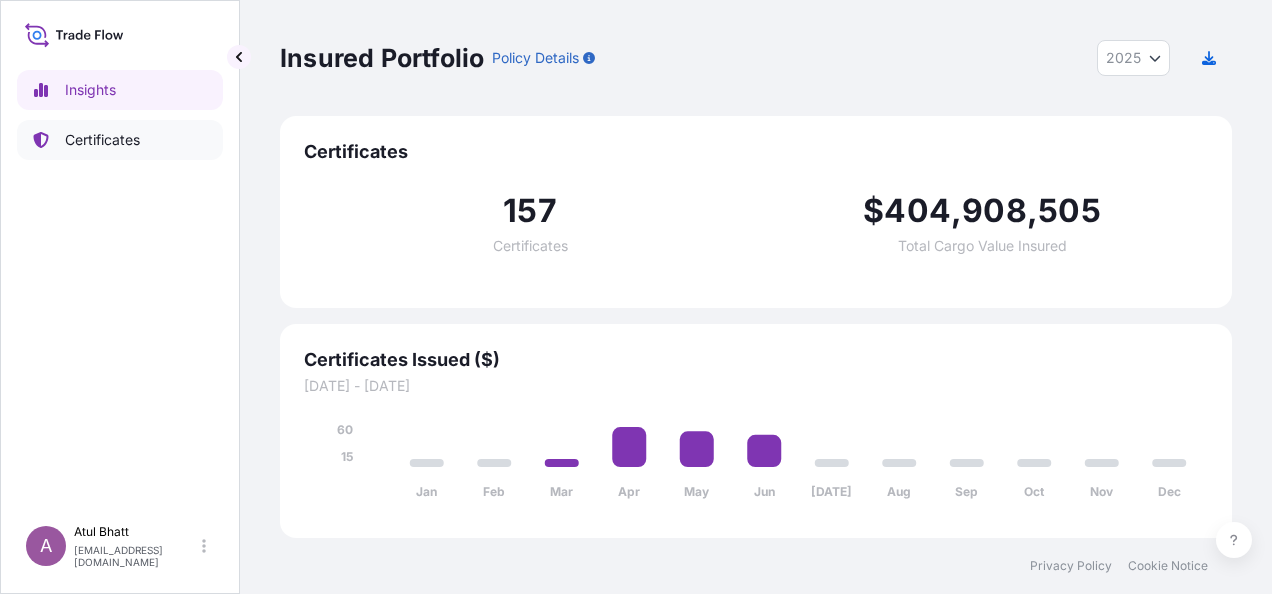 click on "Certificates" at bounding box center [102, 140] 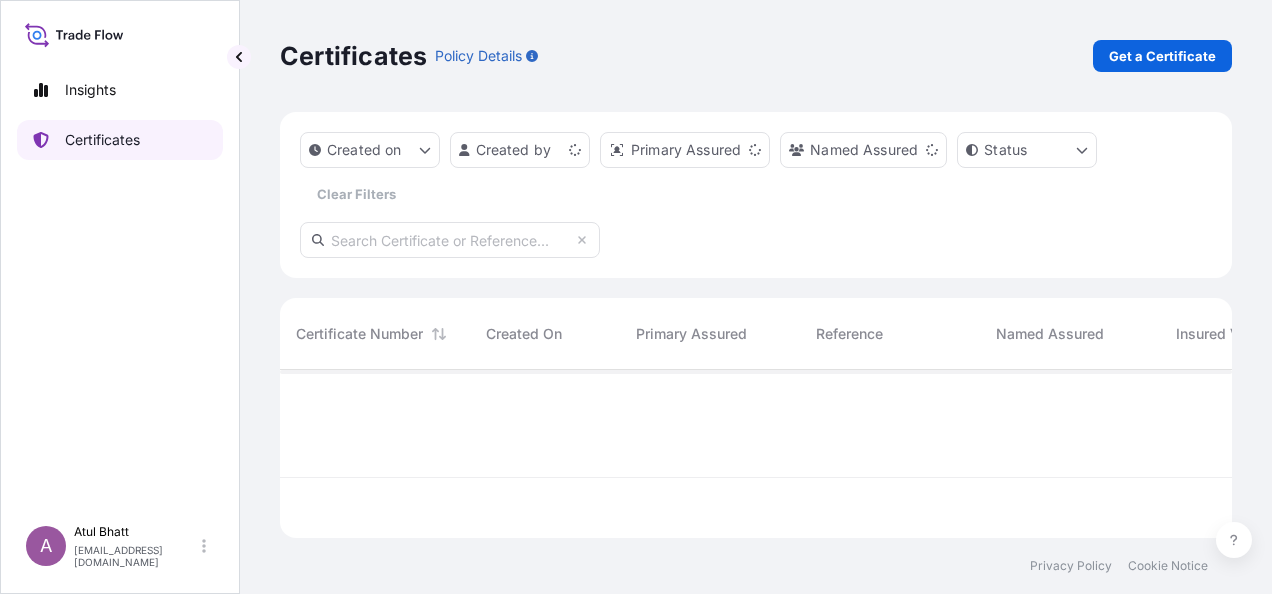 scroll, scrollTop: 16, scrollLeft: 16, axis: both 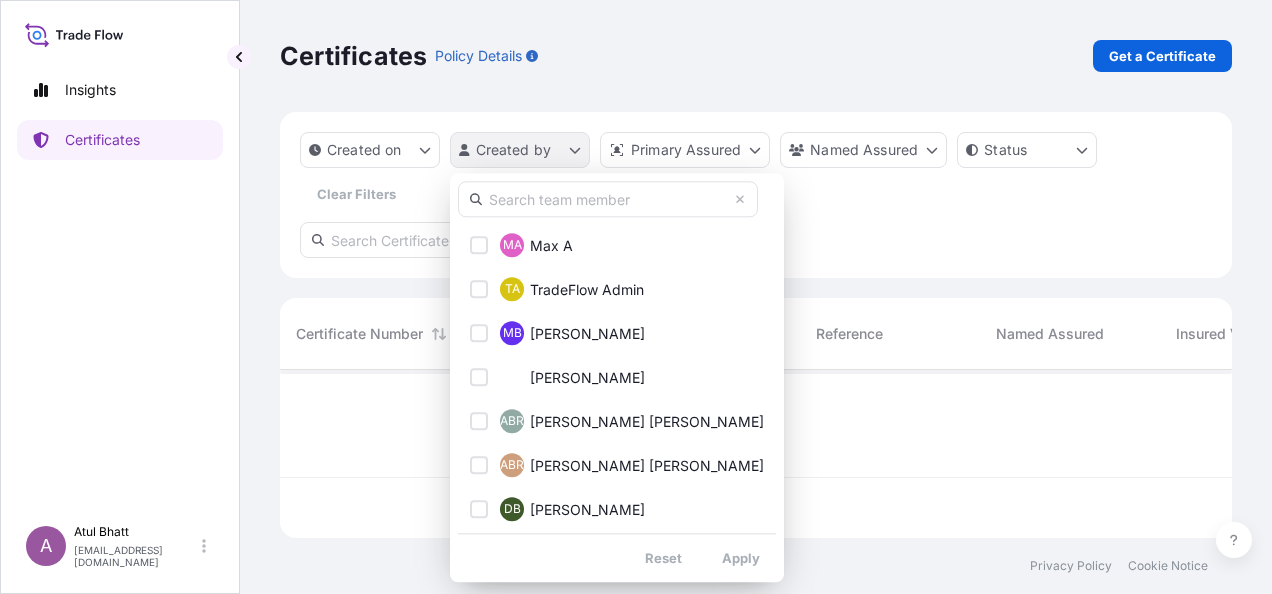 click on "Insights Certificates A [PERSON_NAME] [PERSON_NAME][EMAIL_ADDRESS][PERSON_NAME][DOMAIN_NAME] Certificates Policy Details Get a Certificate Created on Created by Primary Assured Named Assured Status Clear Filters Certificate Number Created On Primary Assured Reference Named Assured Insured Value Departure Arrival Status Privacy Policy Cookie Notice
0 MA Max A TA TradeFlow Admin MB [PERSON_NAME] MB [PERSON_NAME] ABR [PERSON_NAME] [PERSON_NAME] ABR [PERSON_NAME] [PERSON_NAME] [PERSON_NAME] Benedicte AB [PERSON_NAME] AB [PERSON_NAME] VC [PERSON_NAME] VC [PERSON_NAME] AC [PERSON_NAME] AC [PERSON_NAME] BD [PERSON_NAME] LTF [PERSON_NAME] [PERSON_NAME] [PERSON_NAME] [PERSON_NAME] [PERSON_NAME]-[PERSON_NAME] [PERSON_NAME] Forgot-rouvier IL [PERSON_NAME] IL [PERSON_NAME] CL [PERSON_NAME] [PERSON_NAME] [PERSON_NAME] [PERSON_NAME] [PERSON_NAME] [PERSON_NAME] [PERSON_NAME] ML [PERSON_NAME] KM [PERSON_NAME] KM [PERSON_NAME] SN [PERSON_NAME] SMN [PERSON_NAME] AO [PERSON_NAME] YTO [PERSON_NAME] [PERSON_NAME] [PERSON_NAME] YO [PERSON_NAME] [PERSON_NAME] MP [PERSON_NAME] AT [PERSON_NAME] AT [PERSON_NAME] HT Hoiling [PERSON_NAME] [PERSON_NAME] GW" at bounding box center (636, 297) 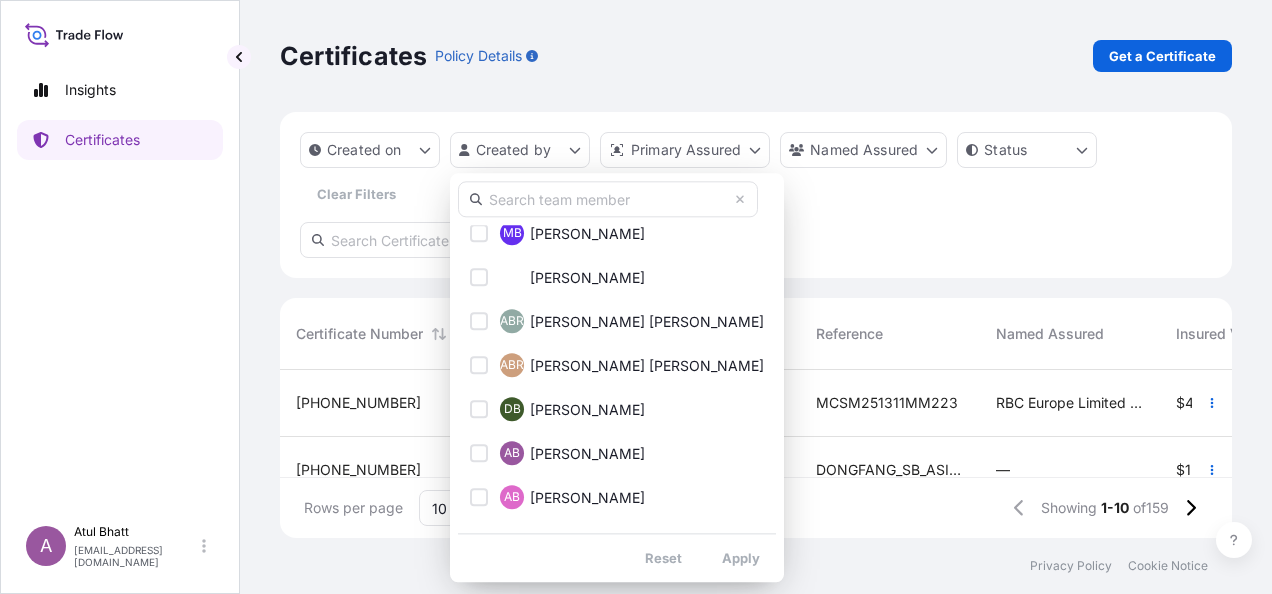 scroll, scrollTop: 200, scrollLeft: 0, axis: vertical 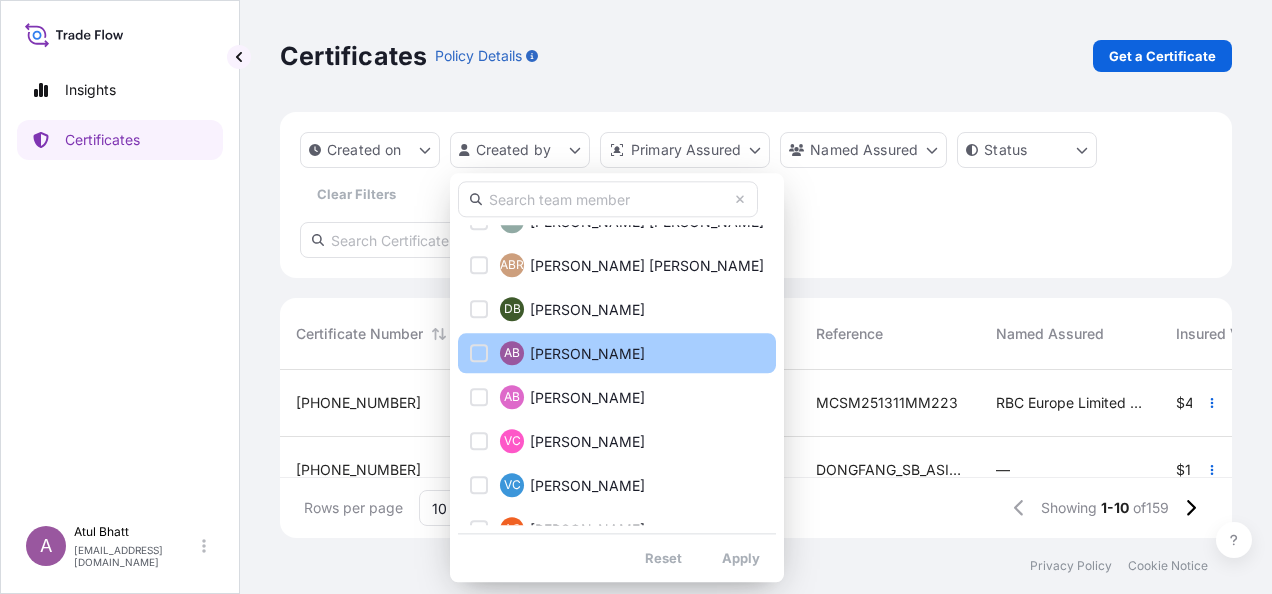 click at bounding box center [479, 353] 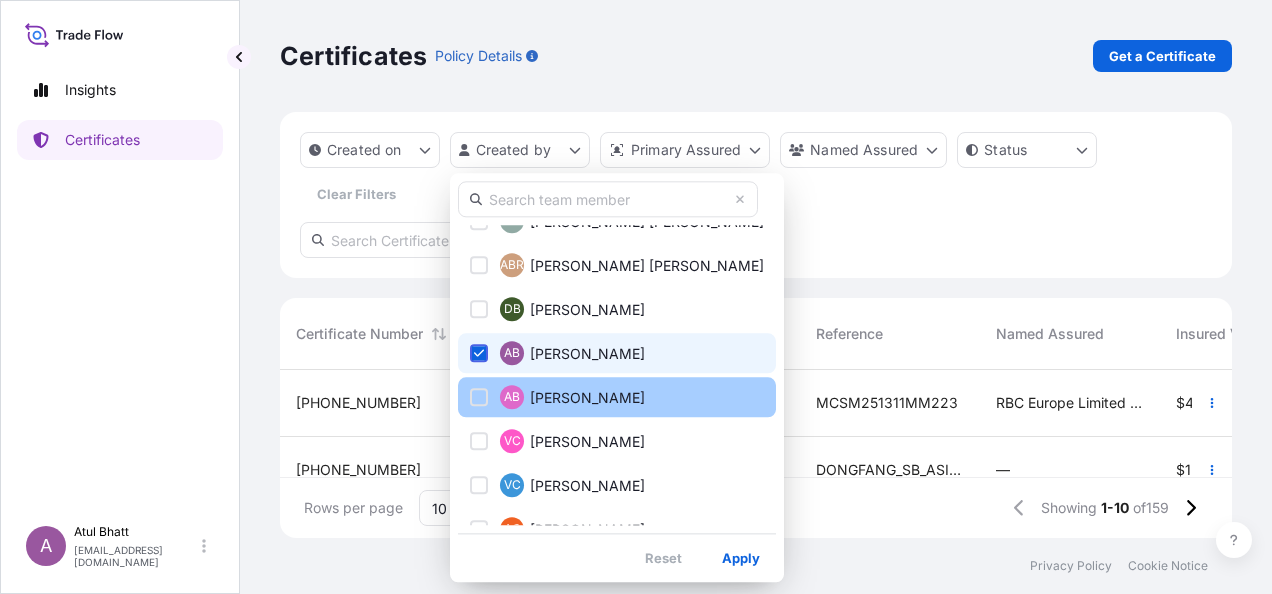 click at bounding box center (479, 397) 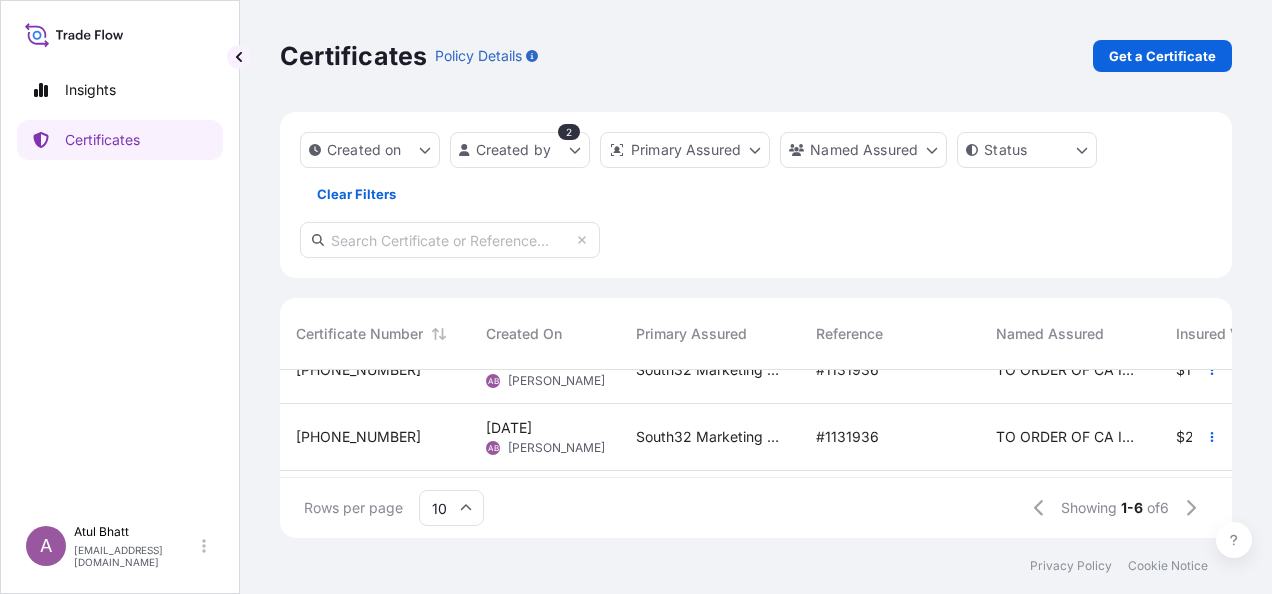scroll, scrollTop: 0, scrollLeft: 0, axis: both 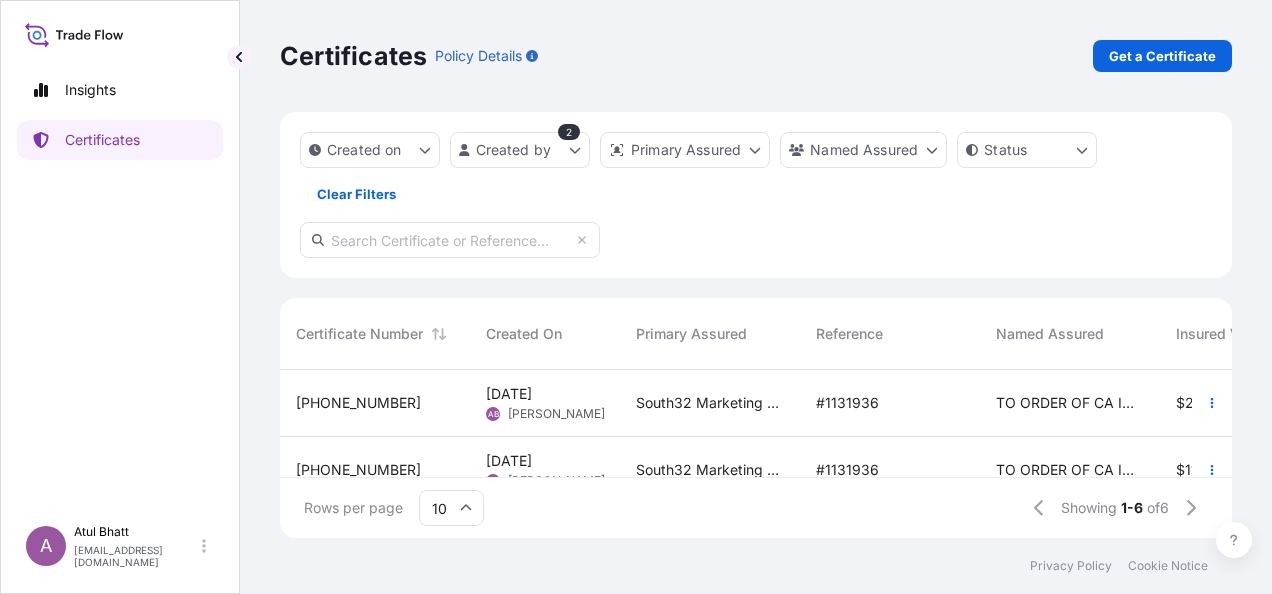 type 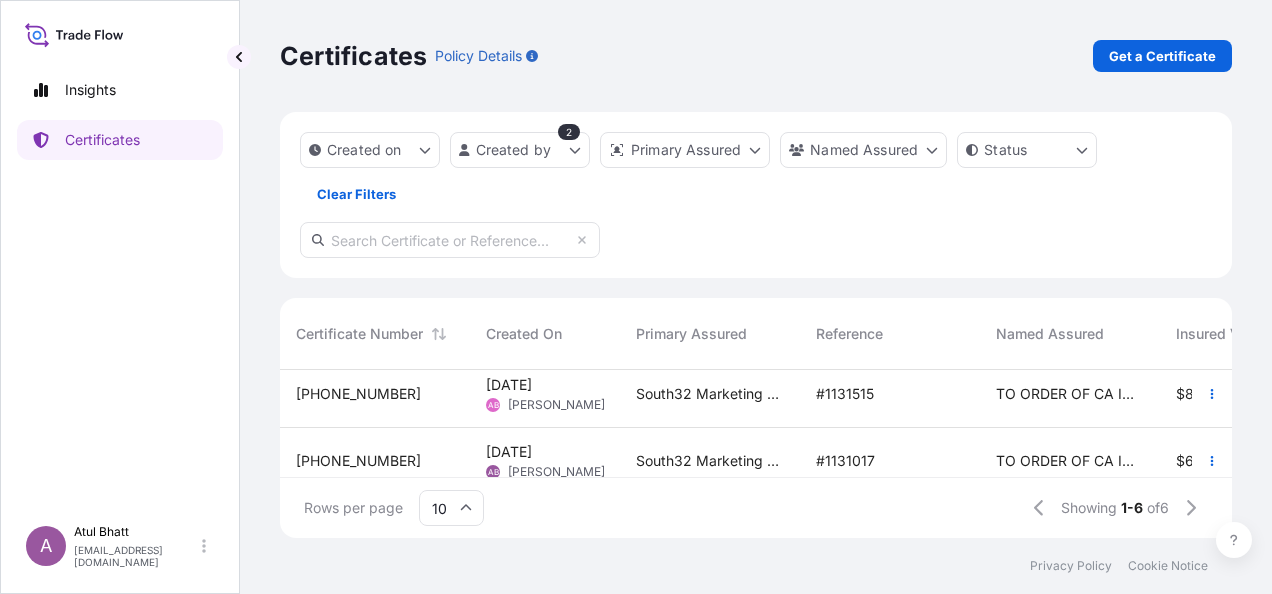 scroll, scrollTop: 310, scrollLeft: 0, axis: vertical 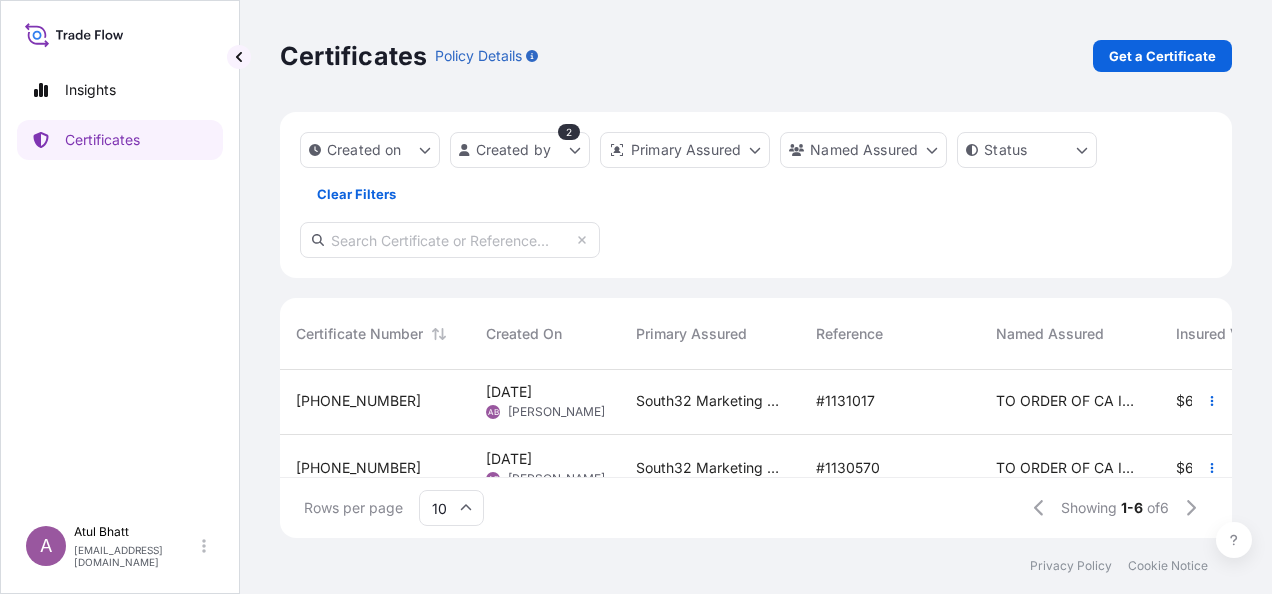 click on "[DATE] AB [PERSON_NAME][GEOGRAPHIC_DATA]" at bounding box center (545, 401) 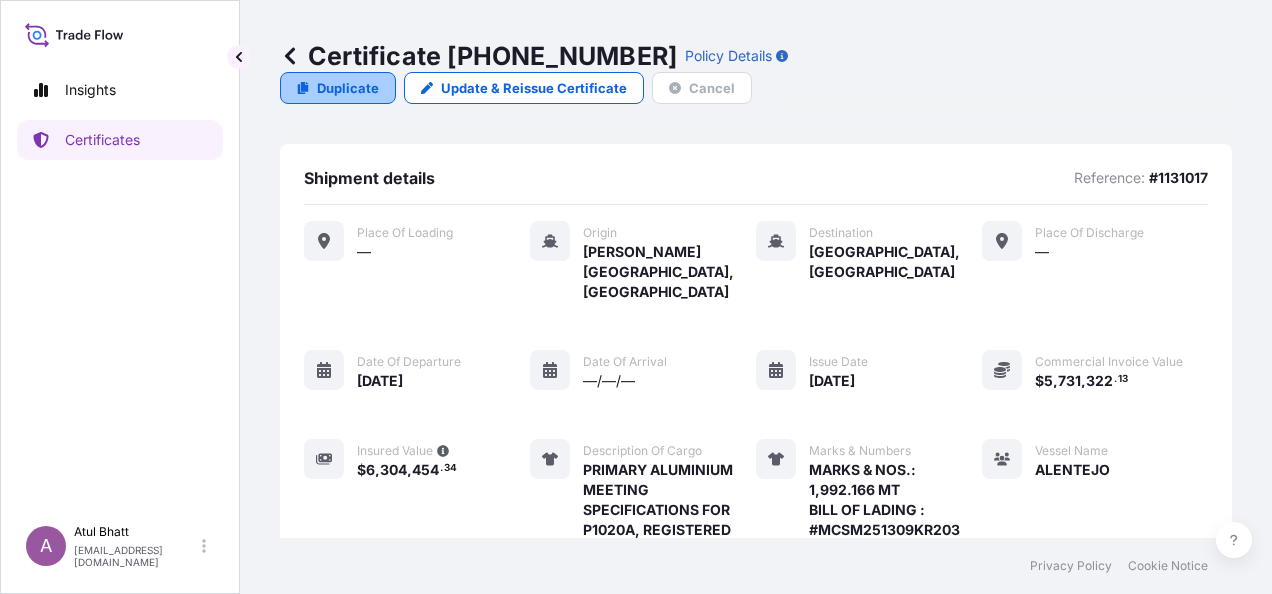 click on "Duplicate" at bounding box center (348, 88) 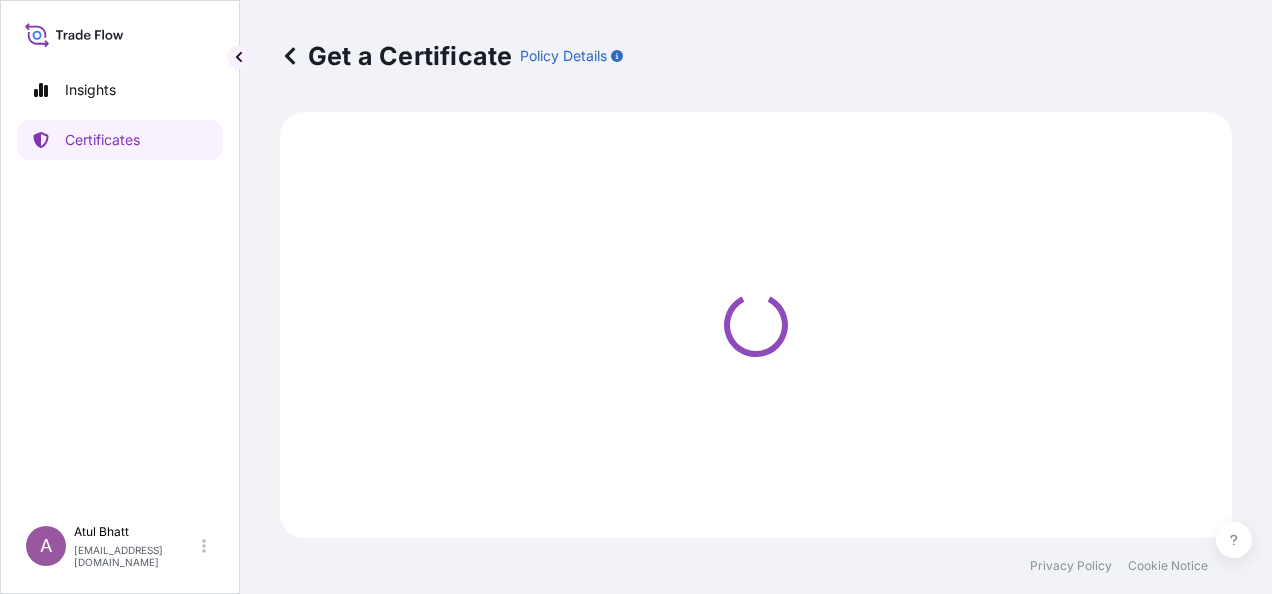 select on "Sea" 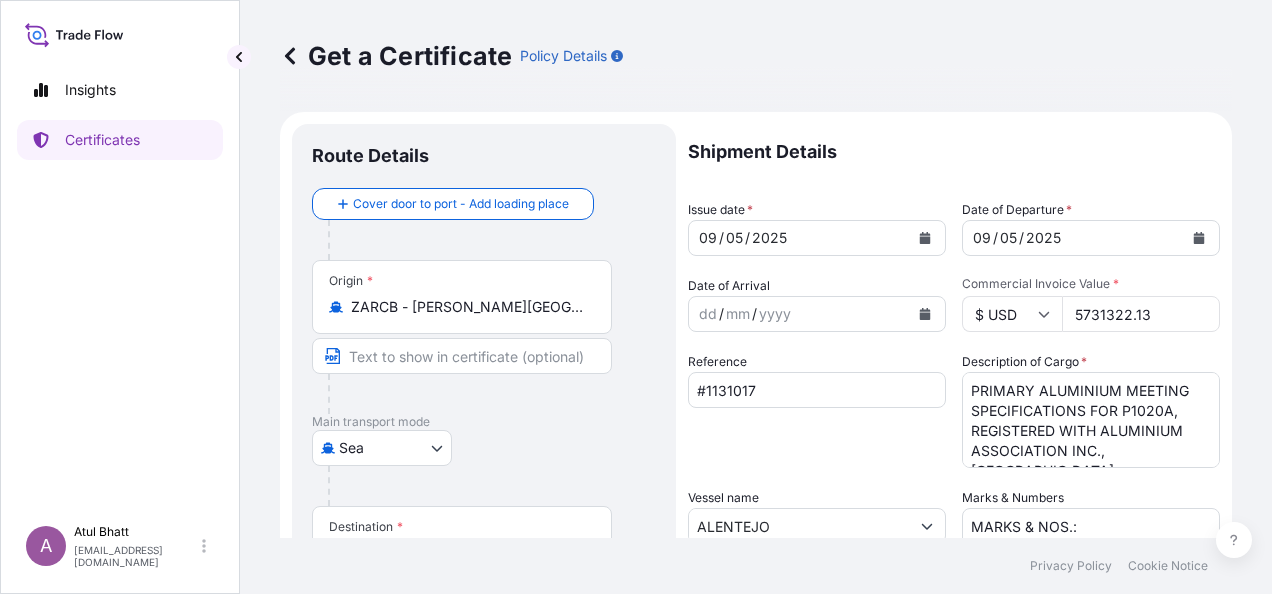select on "31709" 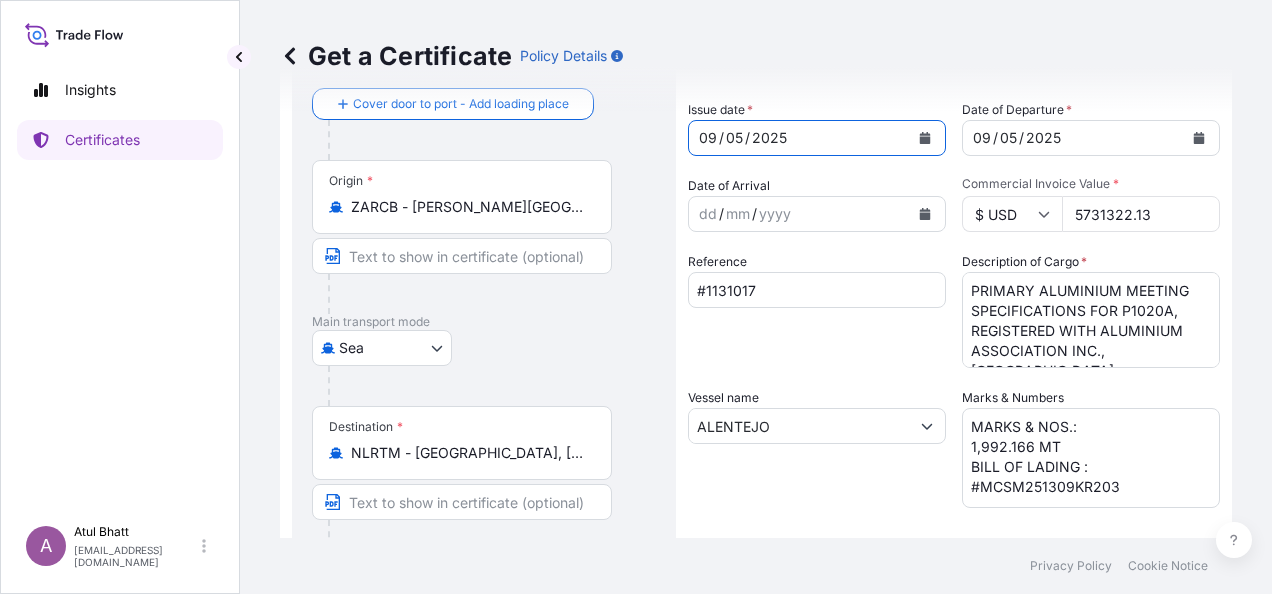 click 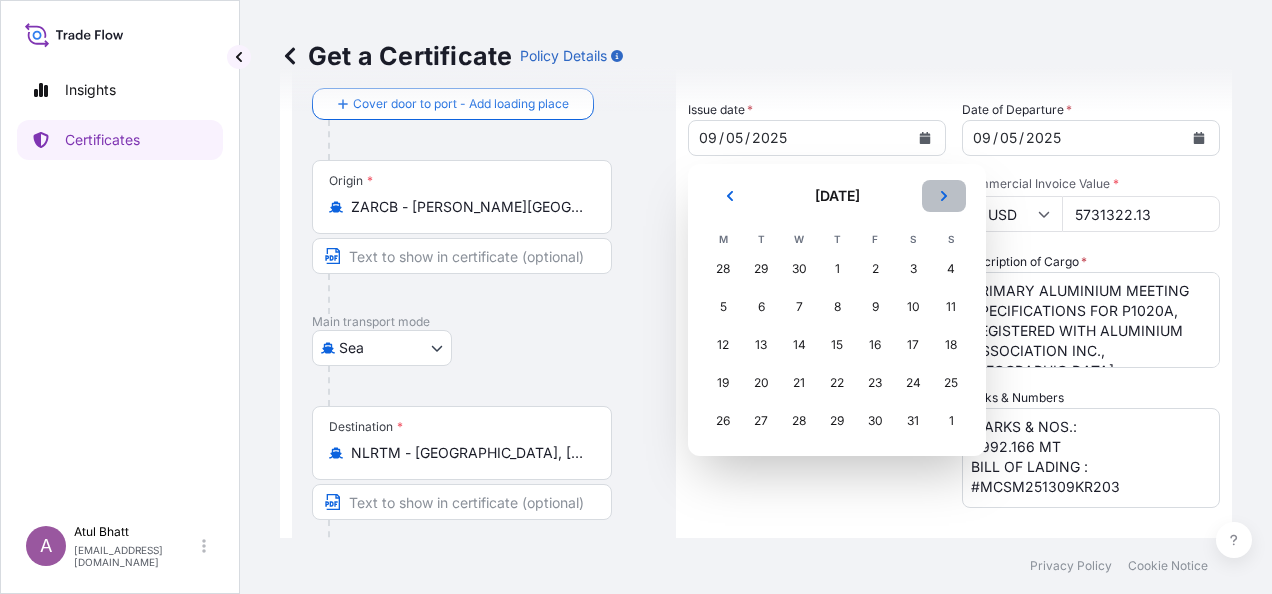click 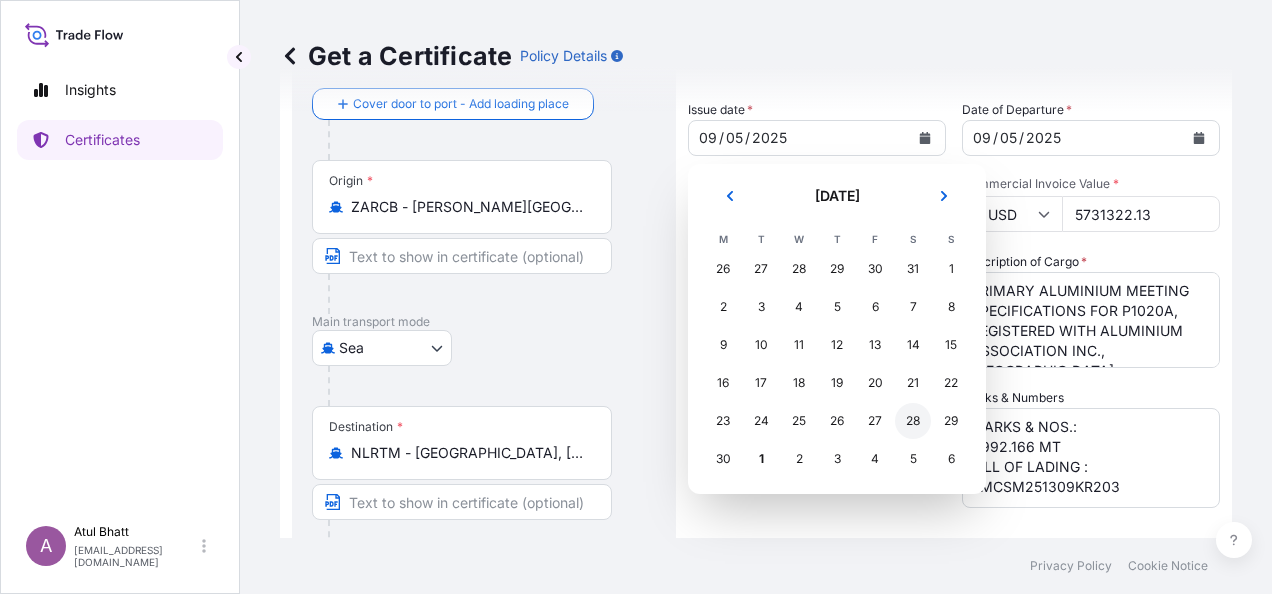 click on "28" at bounding box center (913, 421) 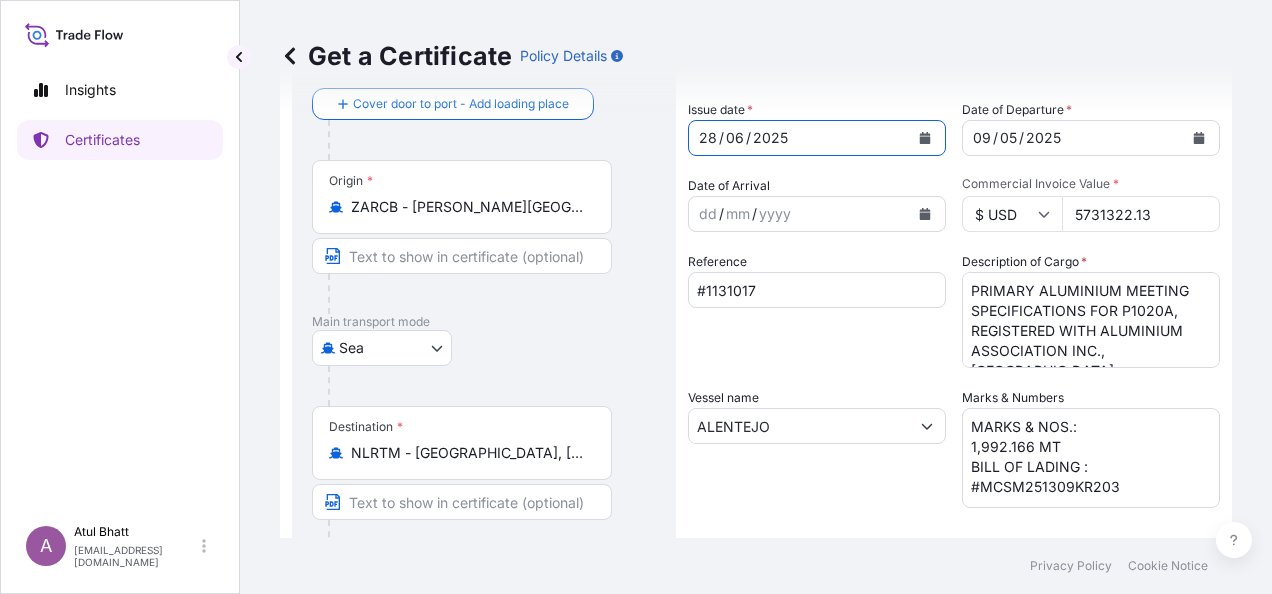 click 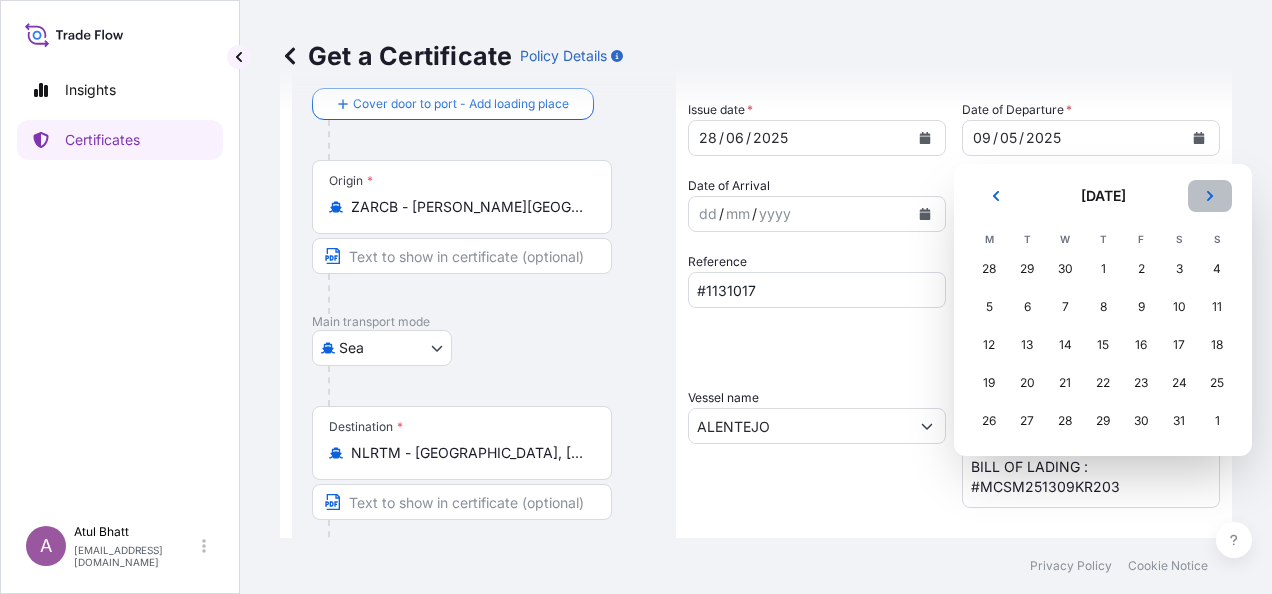 click 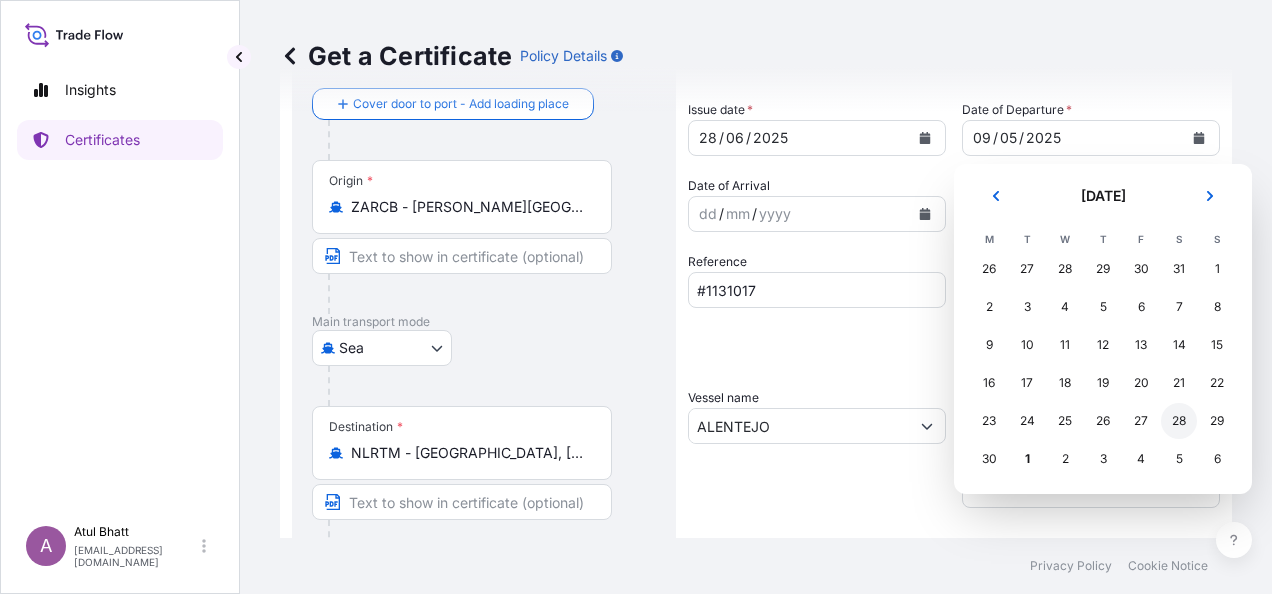 click on "28" at bounding box center (1179, 421) 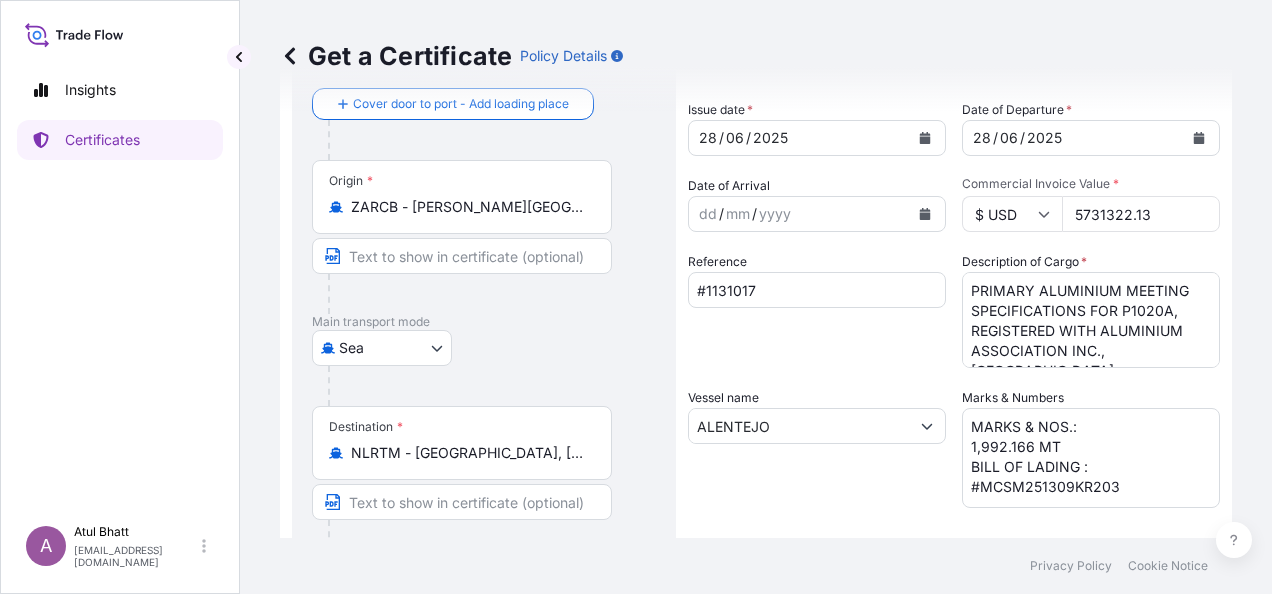 type 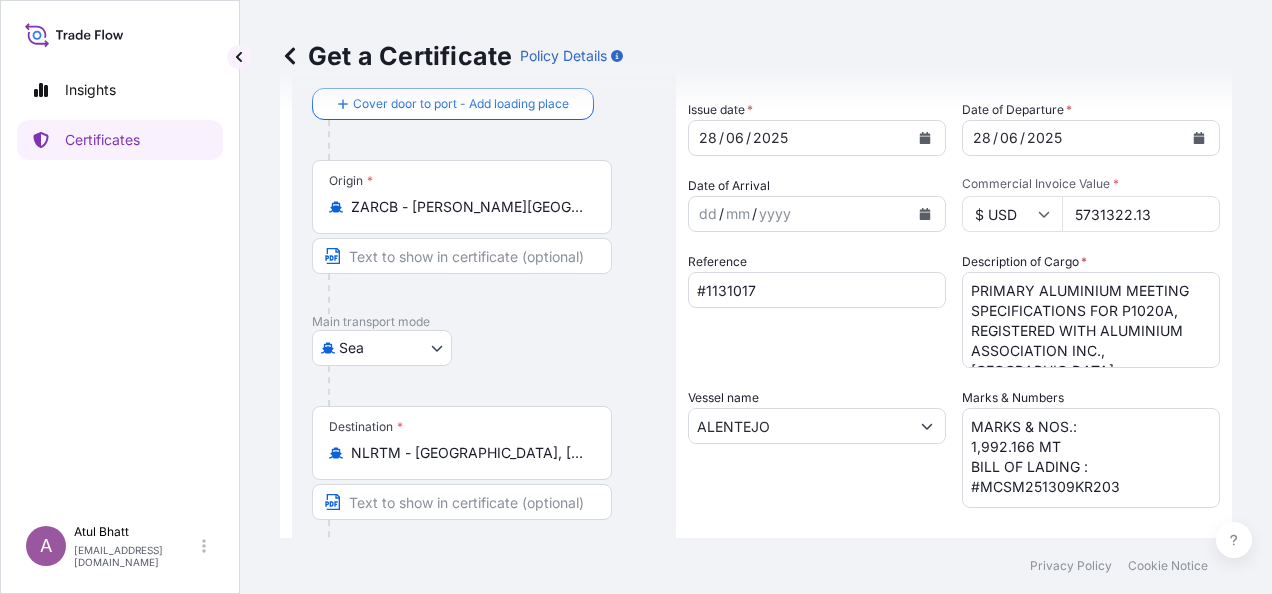 drag, startPoint x: 1153, startPoint y: 212, endPoint x: 906, endPoint y: 202, distance: 247.20235 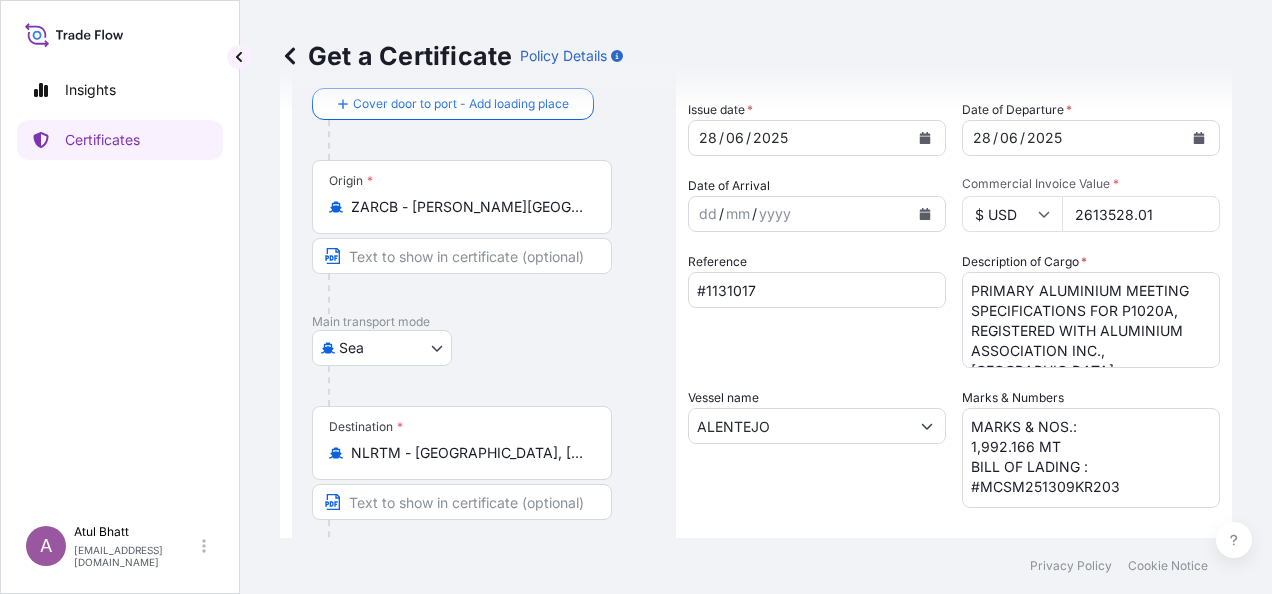 type on "2613528.01" 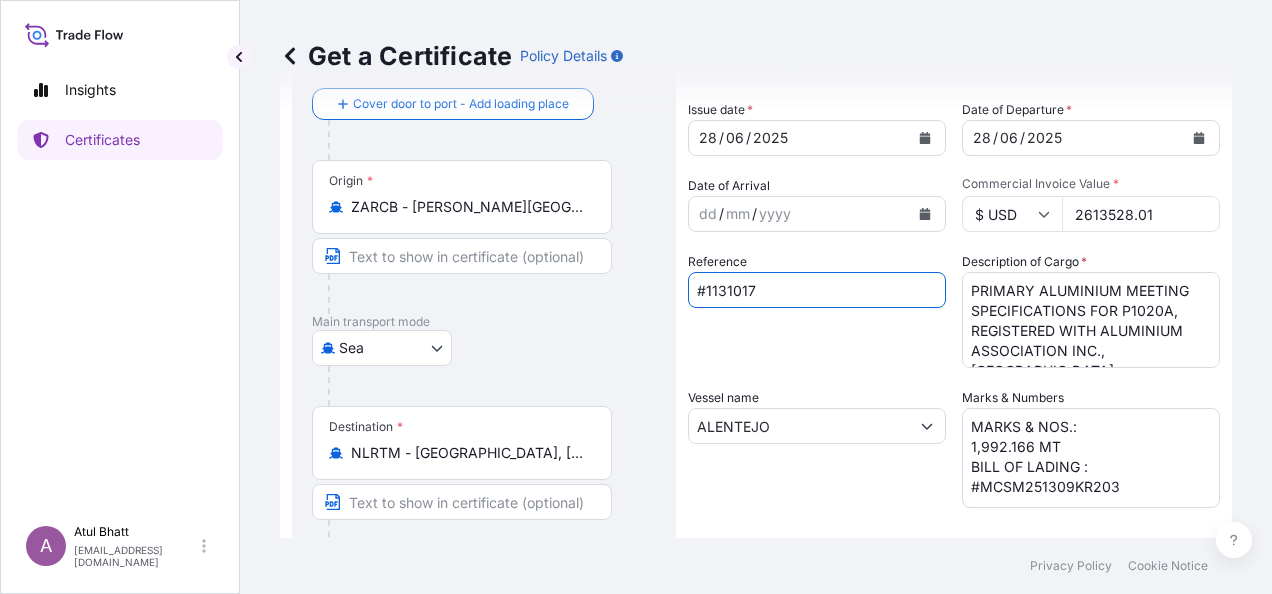 click on "#1131017" at bounding box center (817, 290) 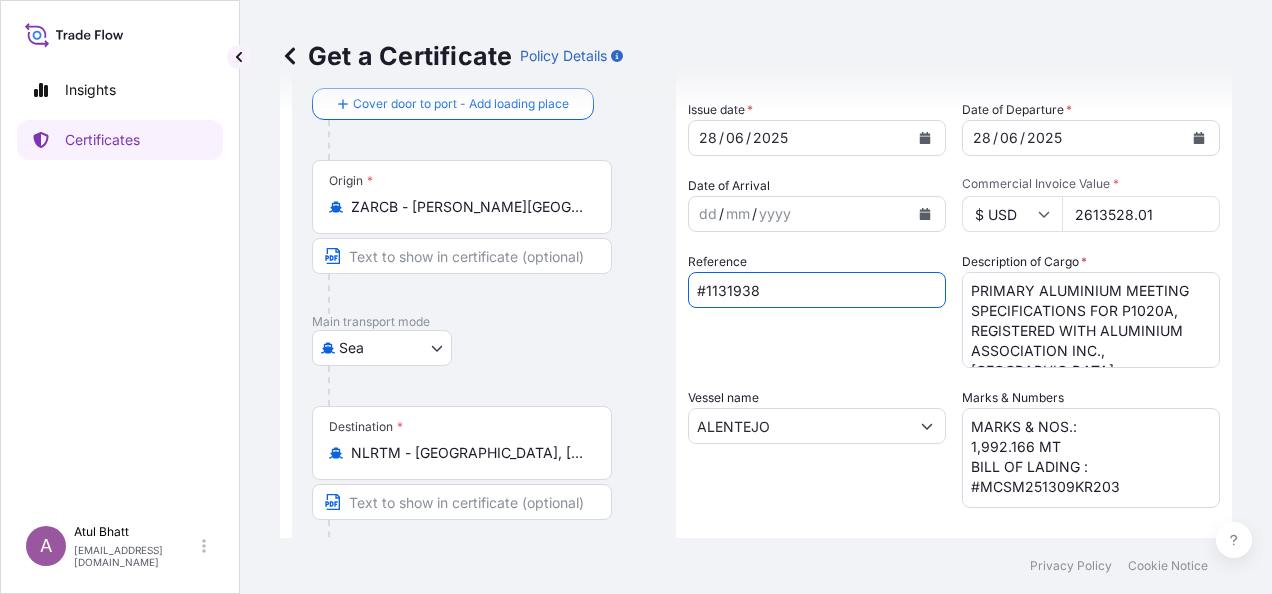 type on "#1131938" 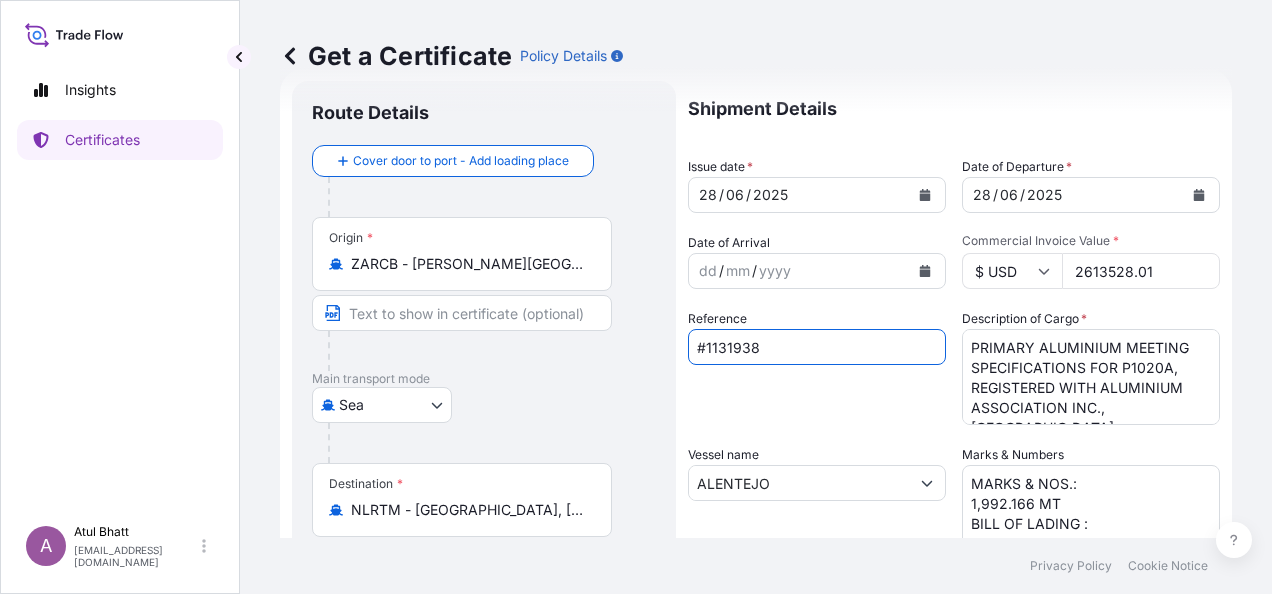 scroll, scrollTop: 0, scrollLeft: 0, axis: both 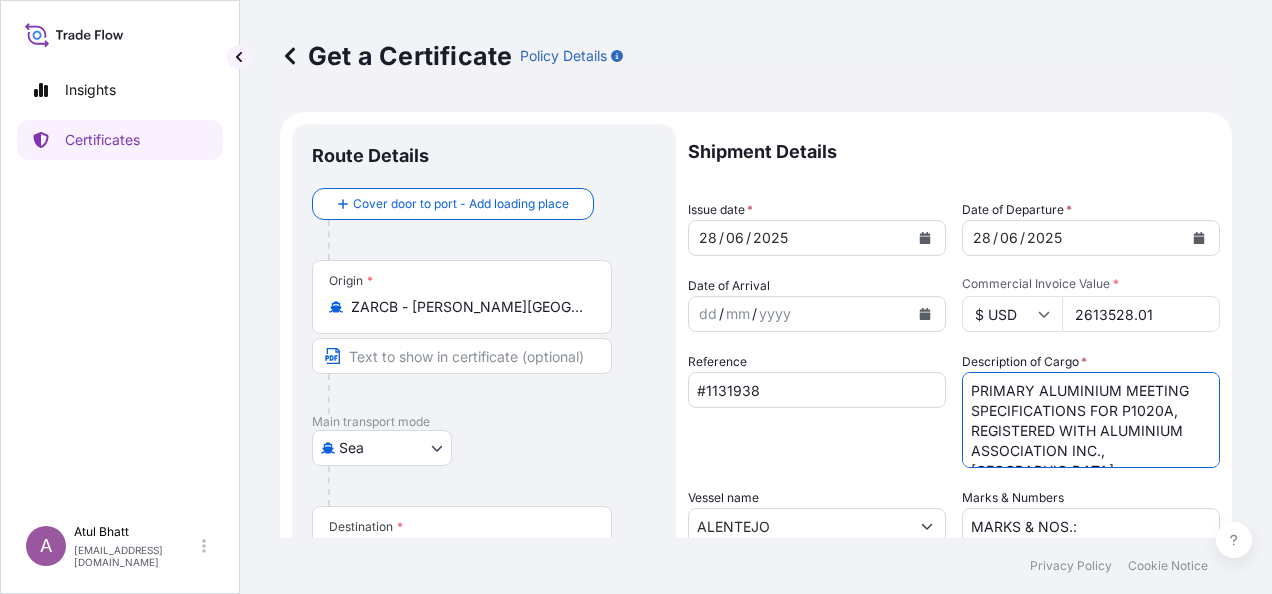 click on "PRIMARY ALUMINIUM MEETING SPECIFICATIONS FOR P1020A, REGISTERED WITH ALUMINIUM ASSOCIATION INC., [GEOGRAPHIC_DATA]
STANDARD INGOTS OF 12 - 26 KG" at bounding box center [1091, 420] 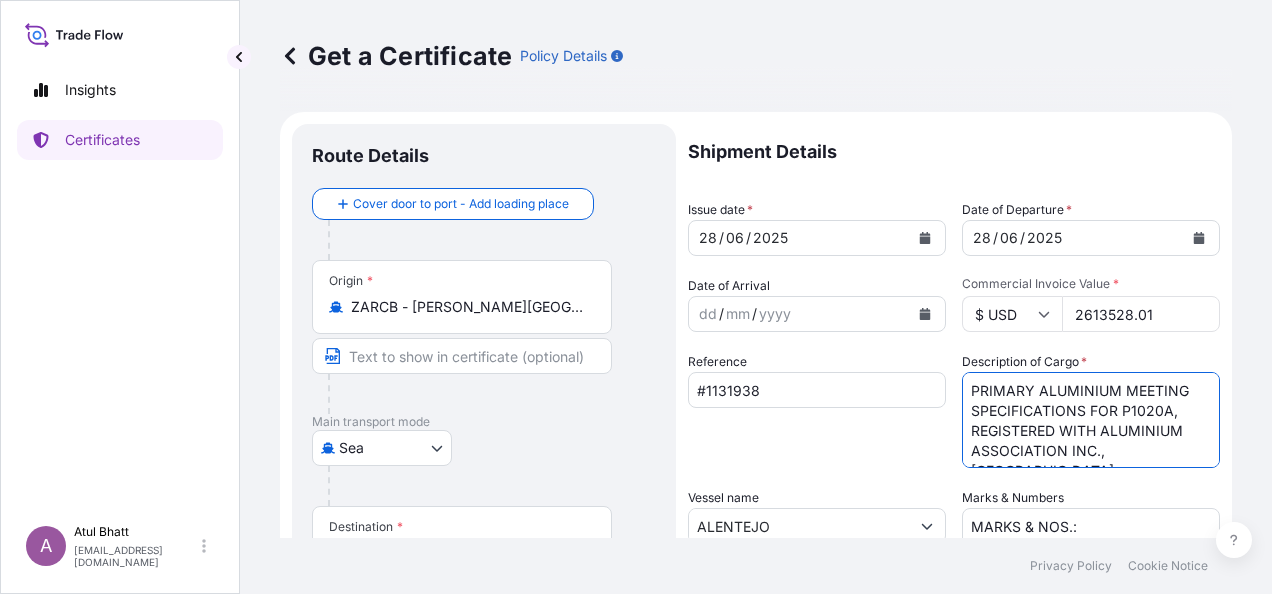 scroll, scrollTop: 40, scrollLeft: 0, axis: vertical 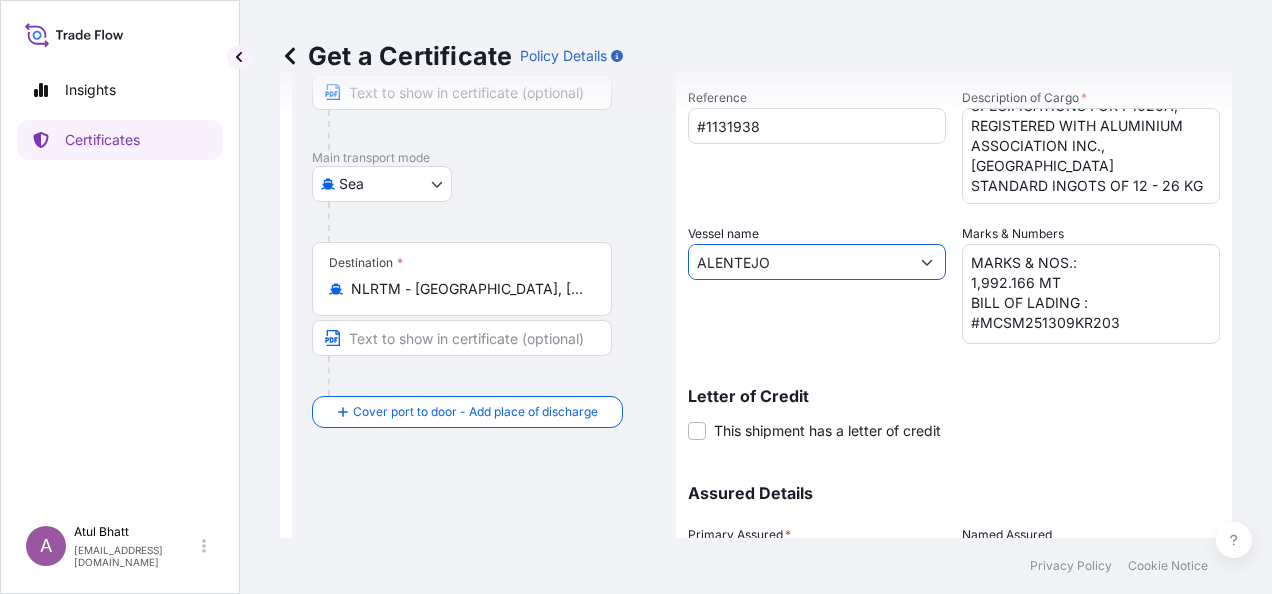 drag, startPoint x: 787, startPoint y: 261, endPoint x: 651, endPoint y: 258, distance: 136.03308 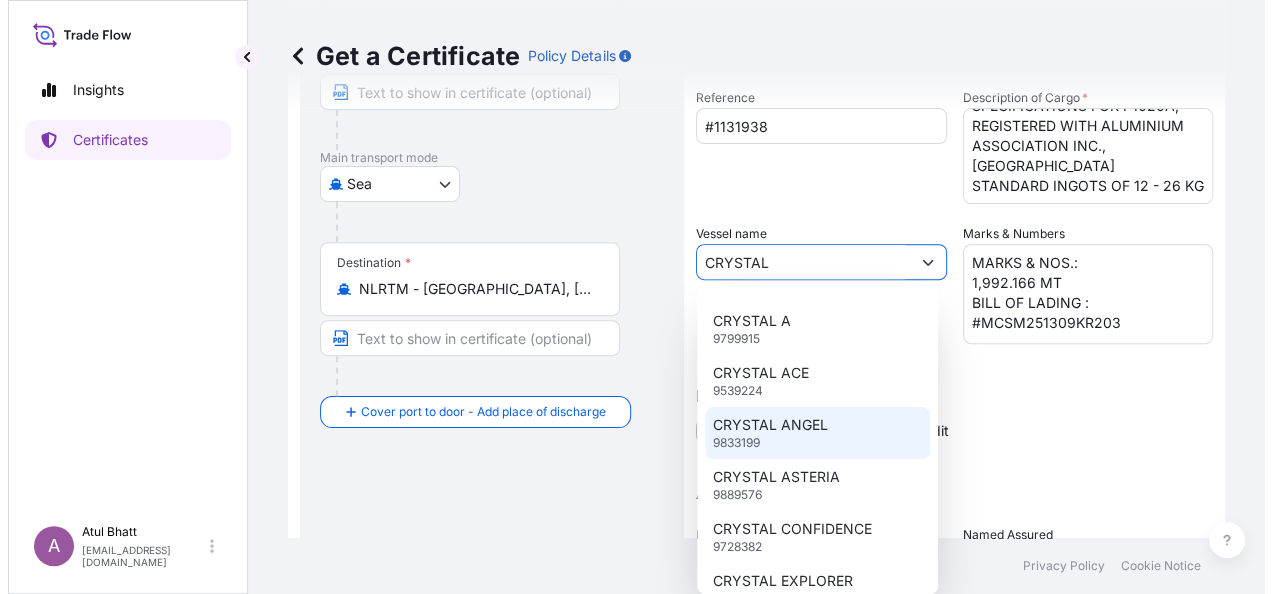 scroll, scrollTop: 300, scrollLeft: 0, axis: vertical 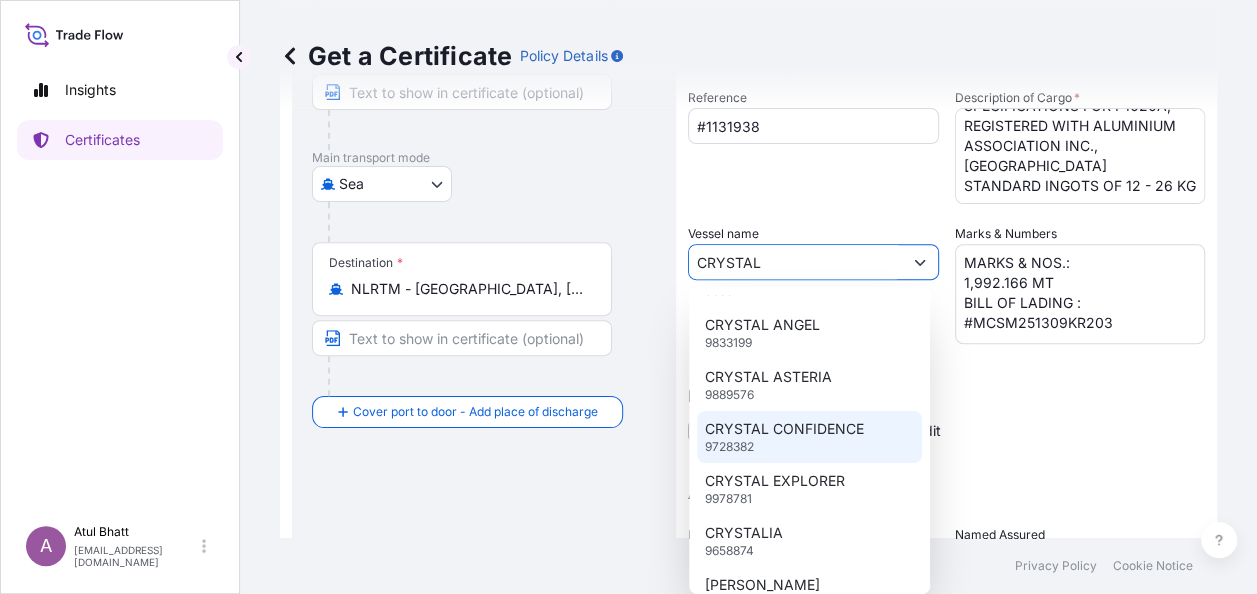 click on "CRYSTAL CONFIDENCE" at bounding box center (784, 429) 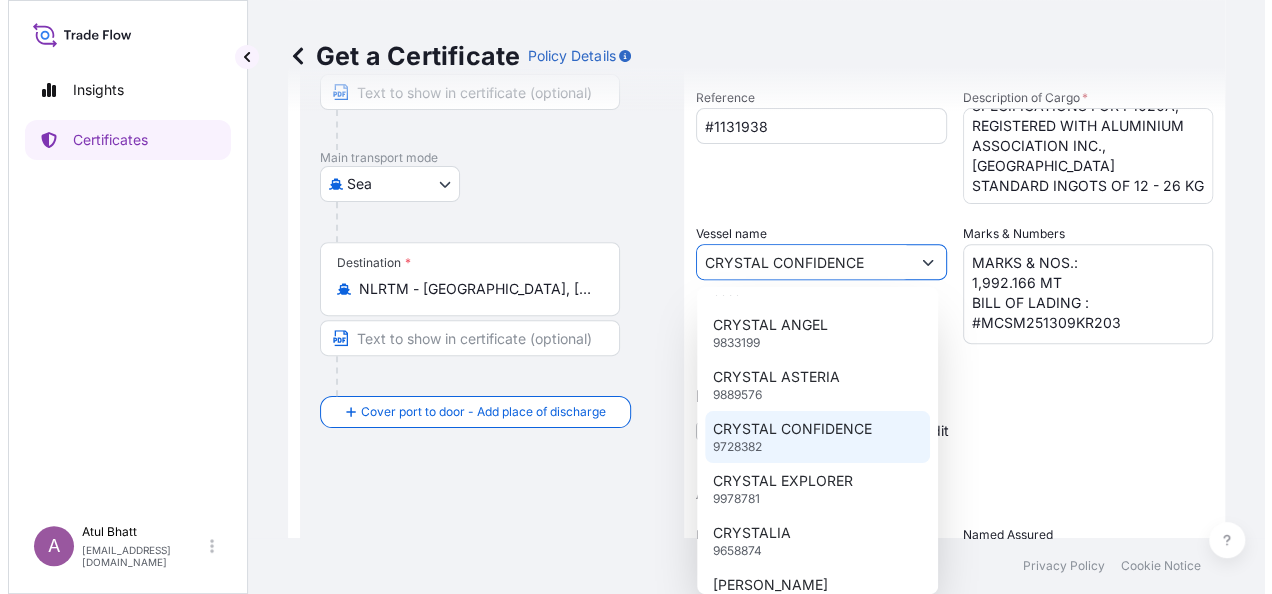 scroll, scrollTop: 0, scrollLeft: 0, axis: both 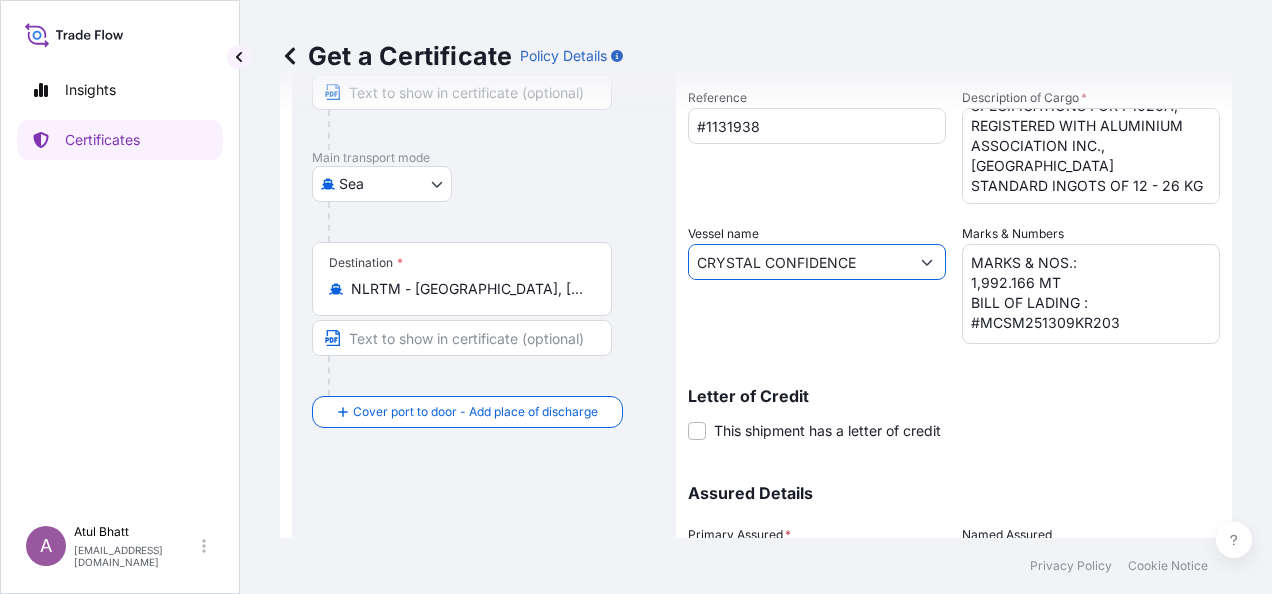 type on "CRYSTAL CONFIDENCE" 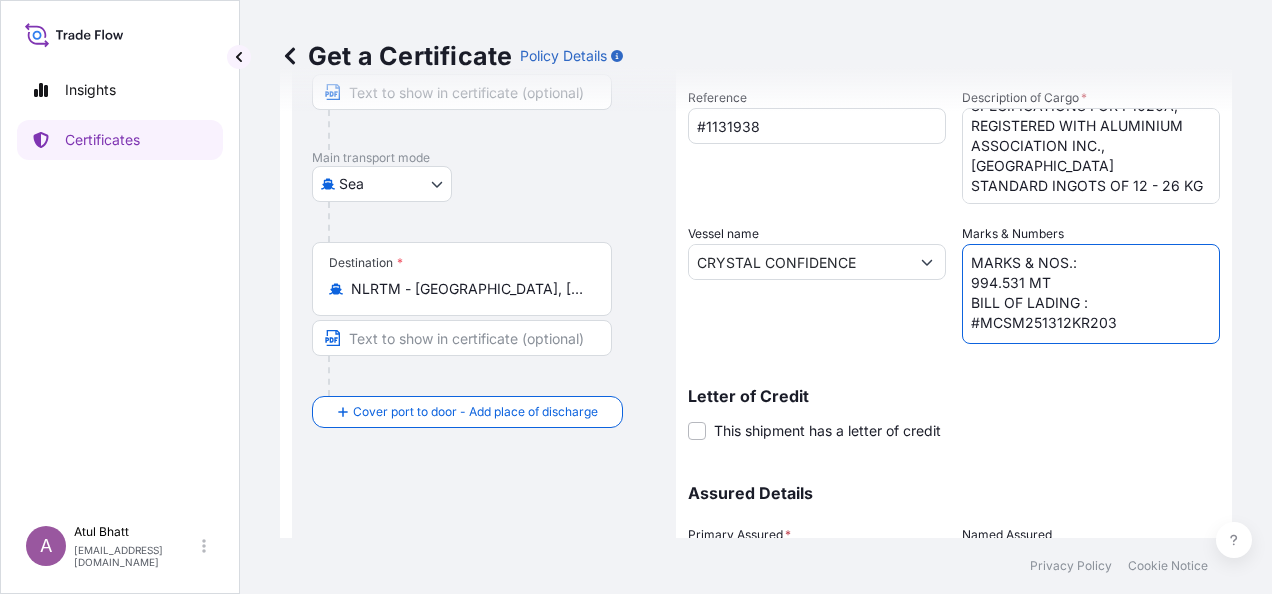 type on "MARKS & NOS.:
994.531 MT
BILL OF LADING :
#MCSM251312KR203" 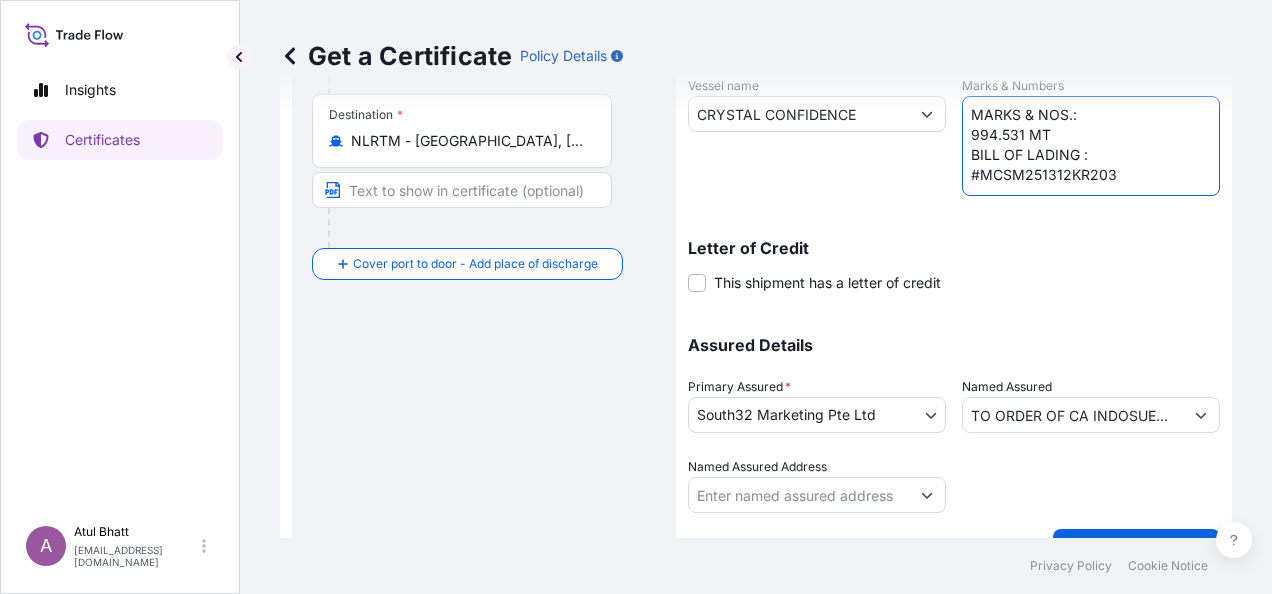 scroll, scrollTop: 454, scrollLeft: 0, axis: vertical 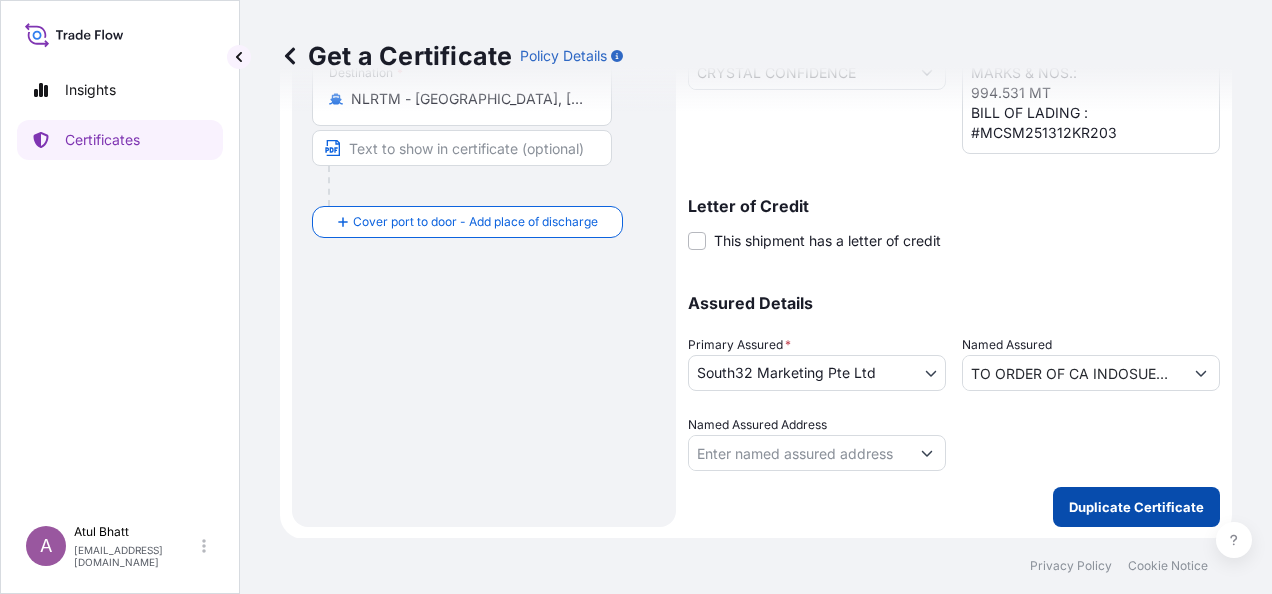 click on "Duplicate Certificate" at bounding box center (1136, 507) 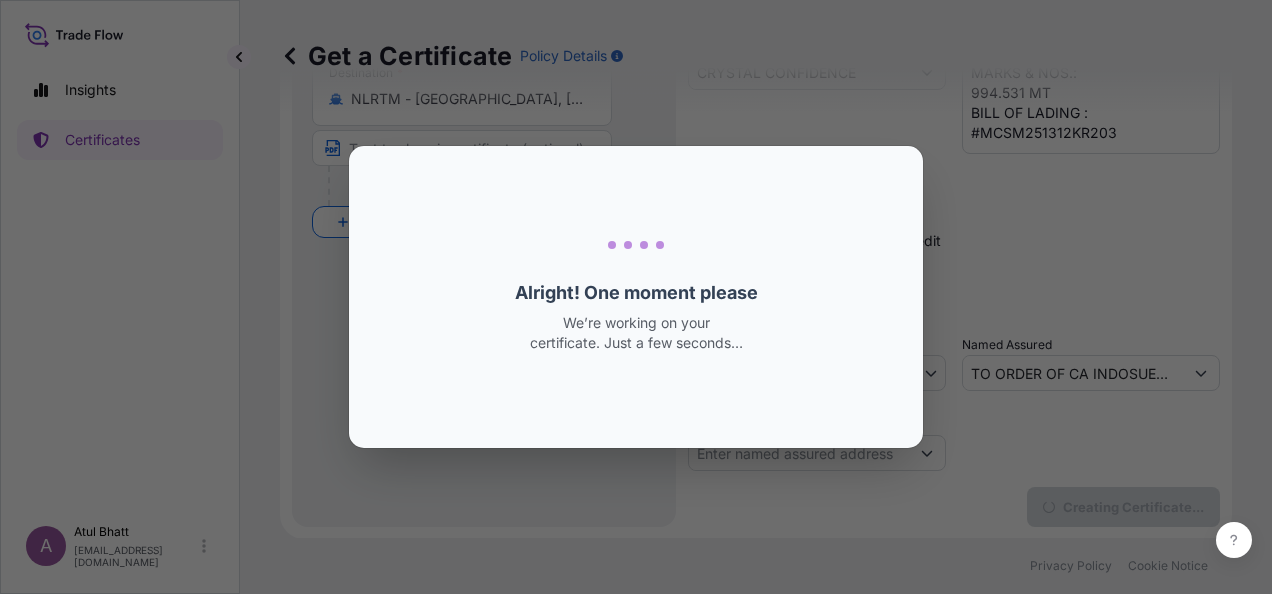 scroll, scrollTop: 0, scrollLeft: 0, axis: both 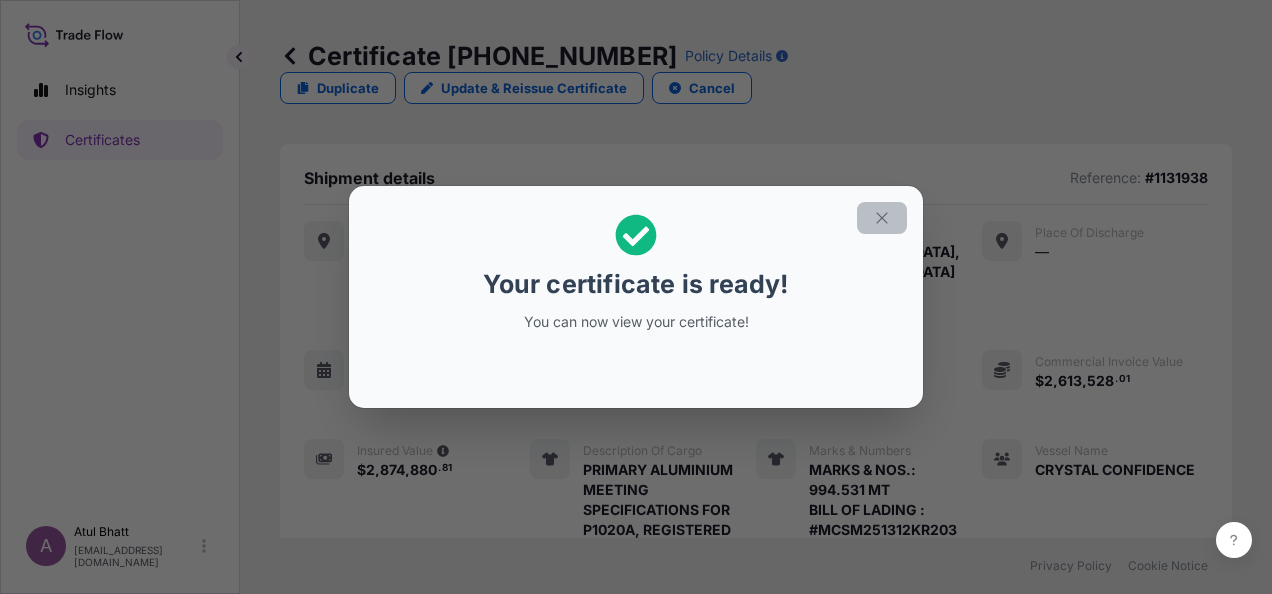 click 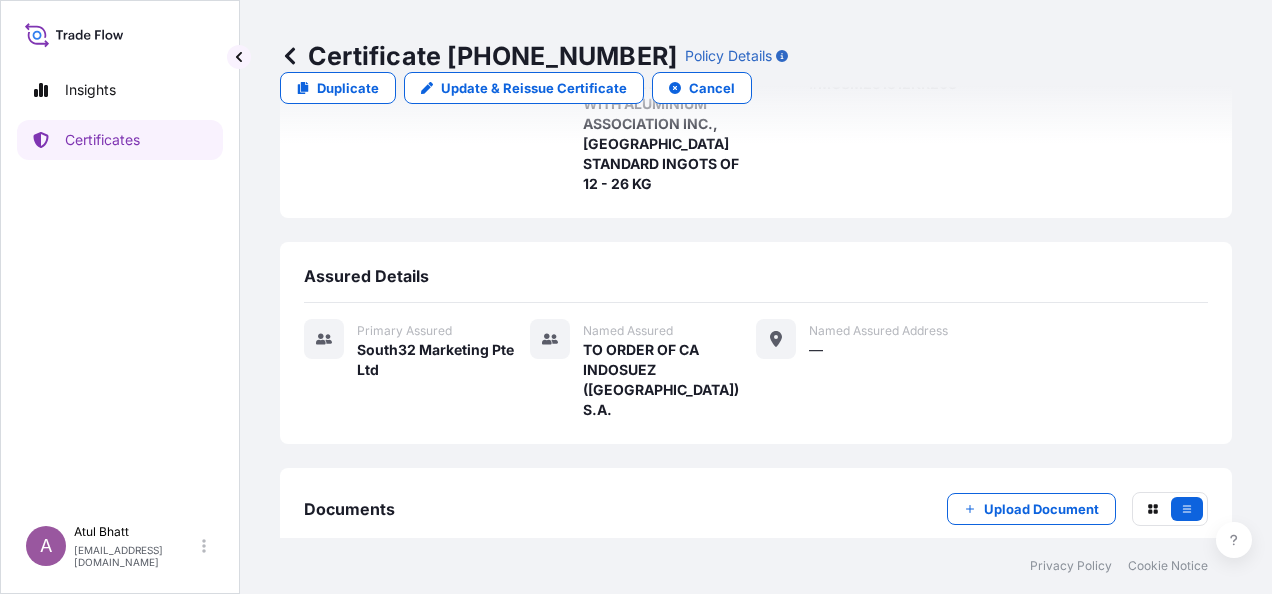 scroll, scrollTop: 468, scrollLeft: 0, axis: vertical 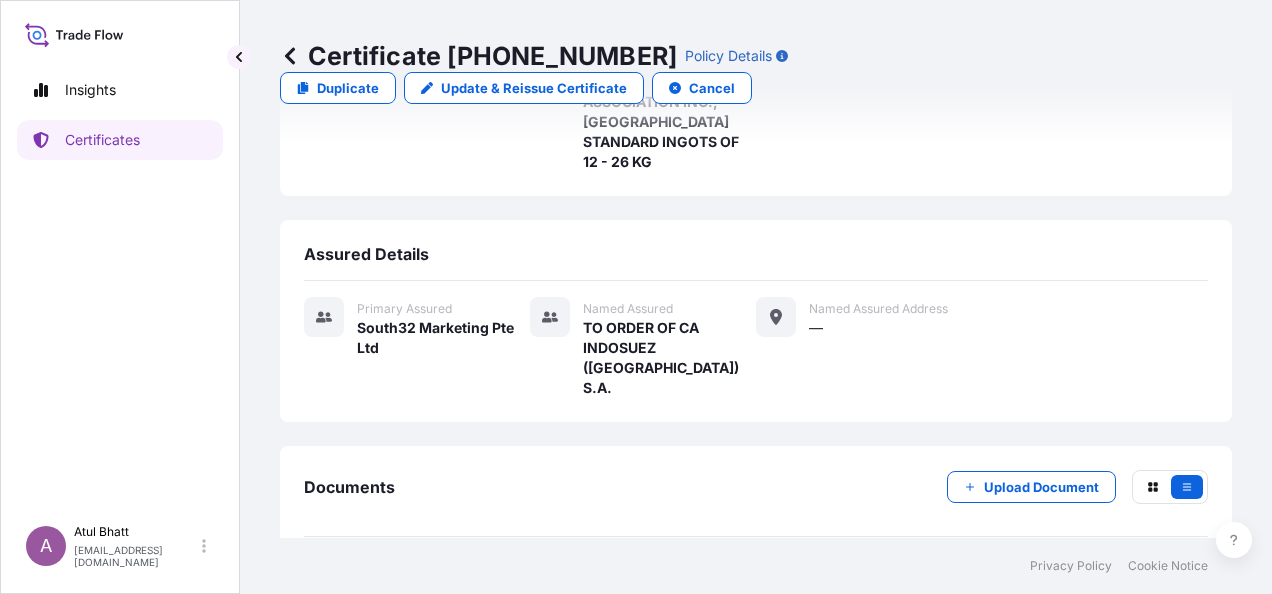 click on "PDF Certificate [DATE]T17:49:58.290178" at bounding box center [756, 583] 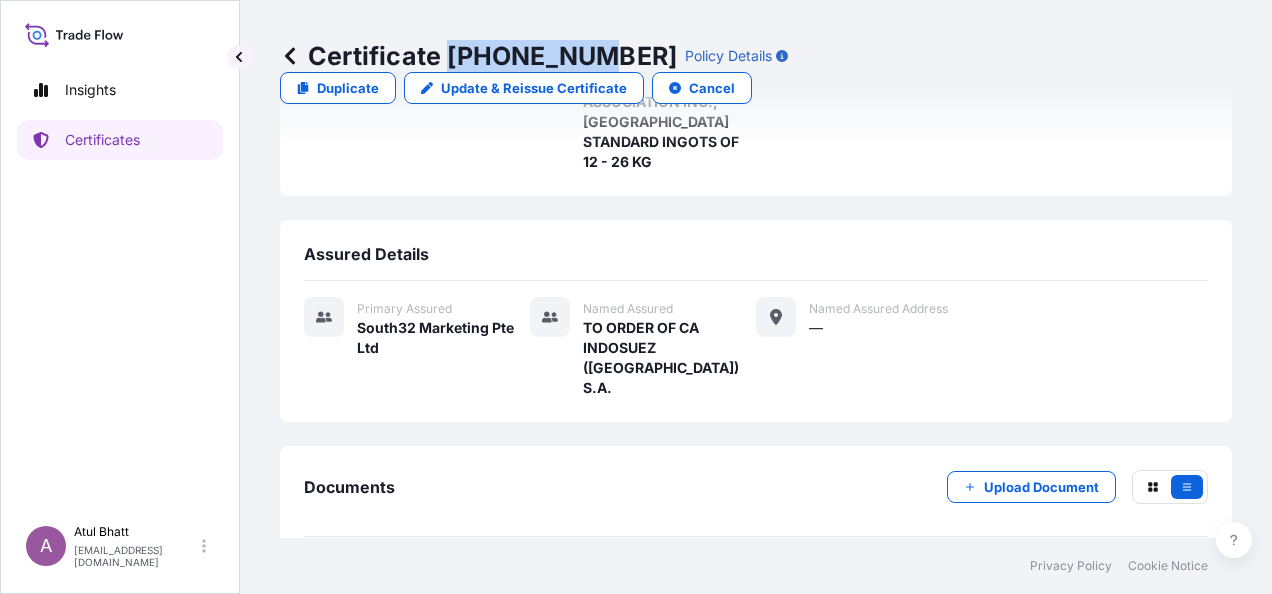 drag, startPoint x: 452, startPoint y: 53, endPoint x: 588, endPoint y: 54, distance: 136.00368 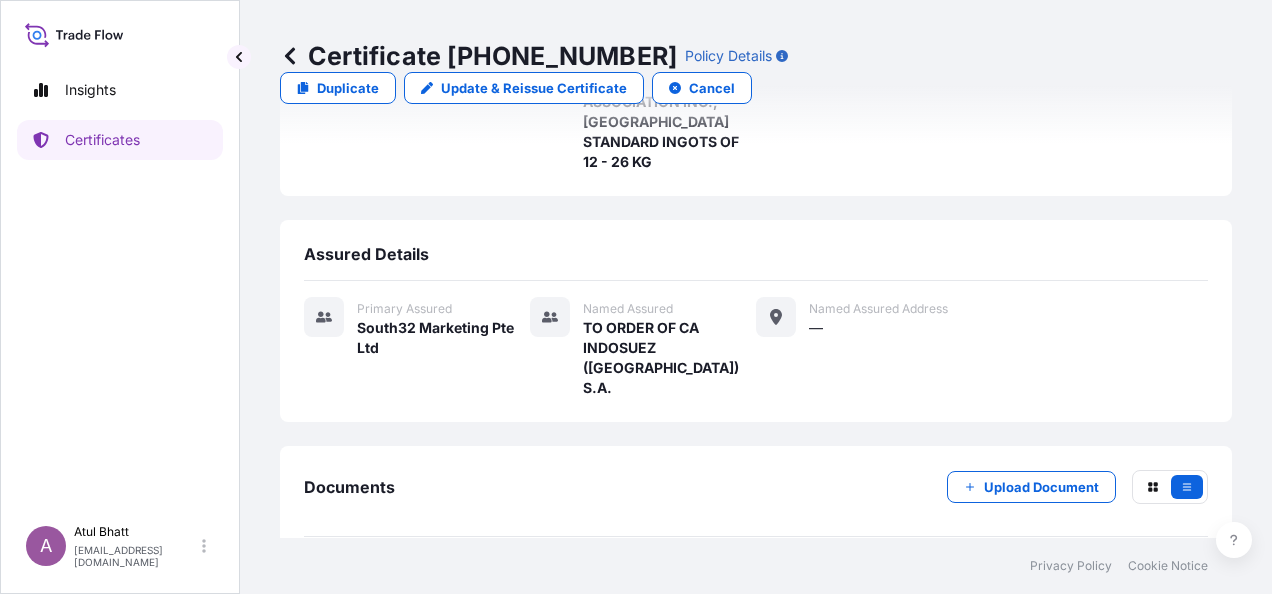 click on "Insights Certificates" at bounding box center (120, 283) 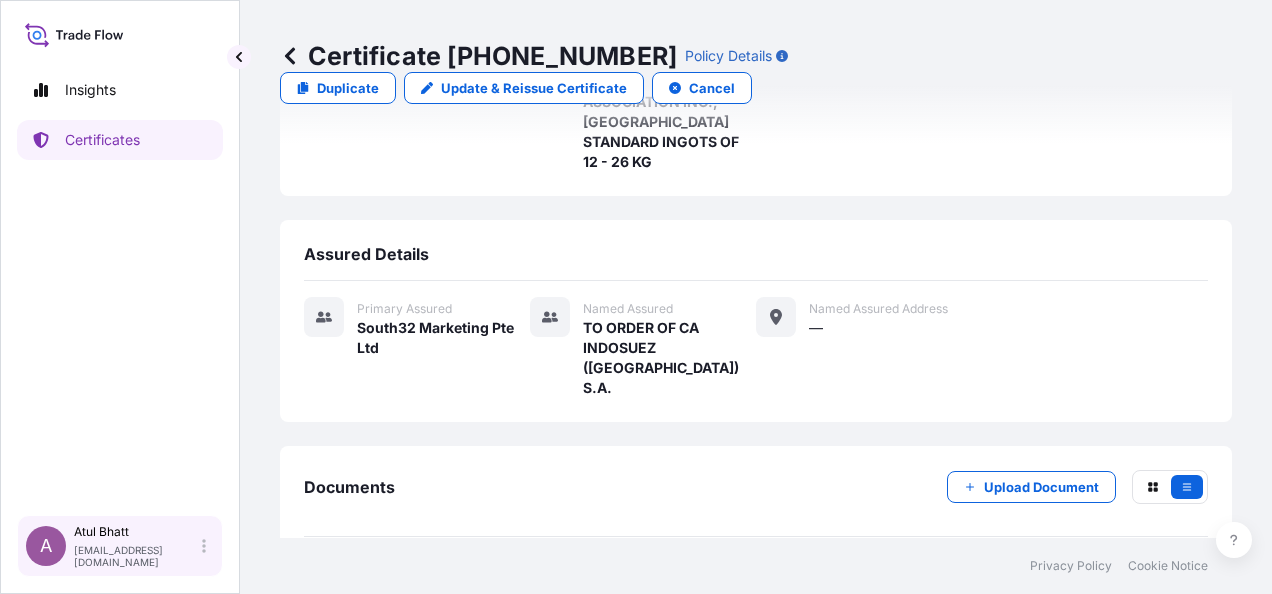 click on "A" at bounding box center [46, 546] 